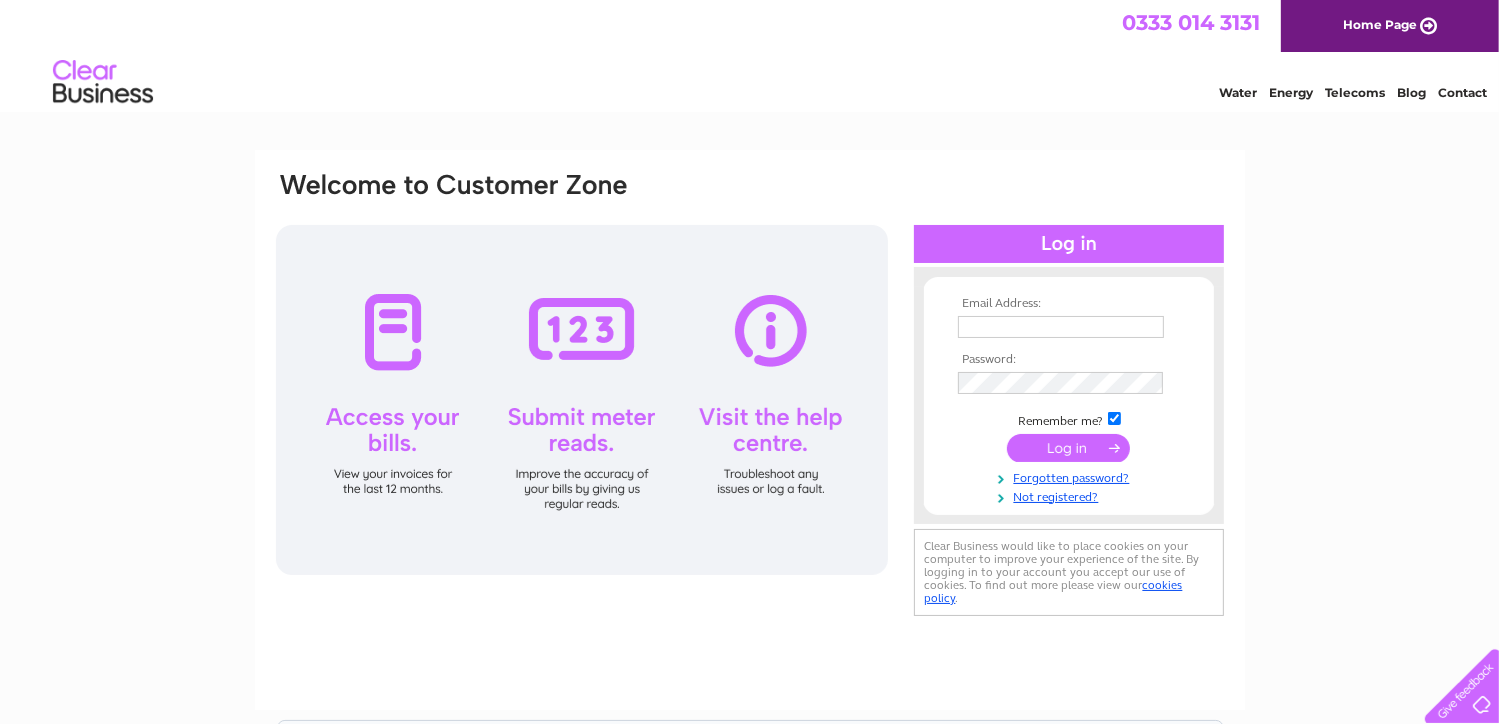 scroll, scrollTop: 0, scrollLeft: 0, axis: both 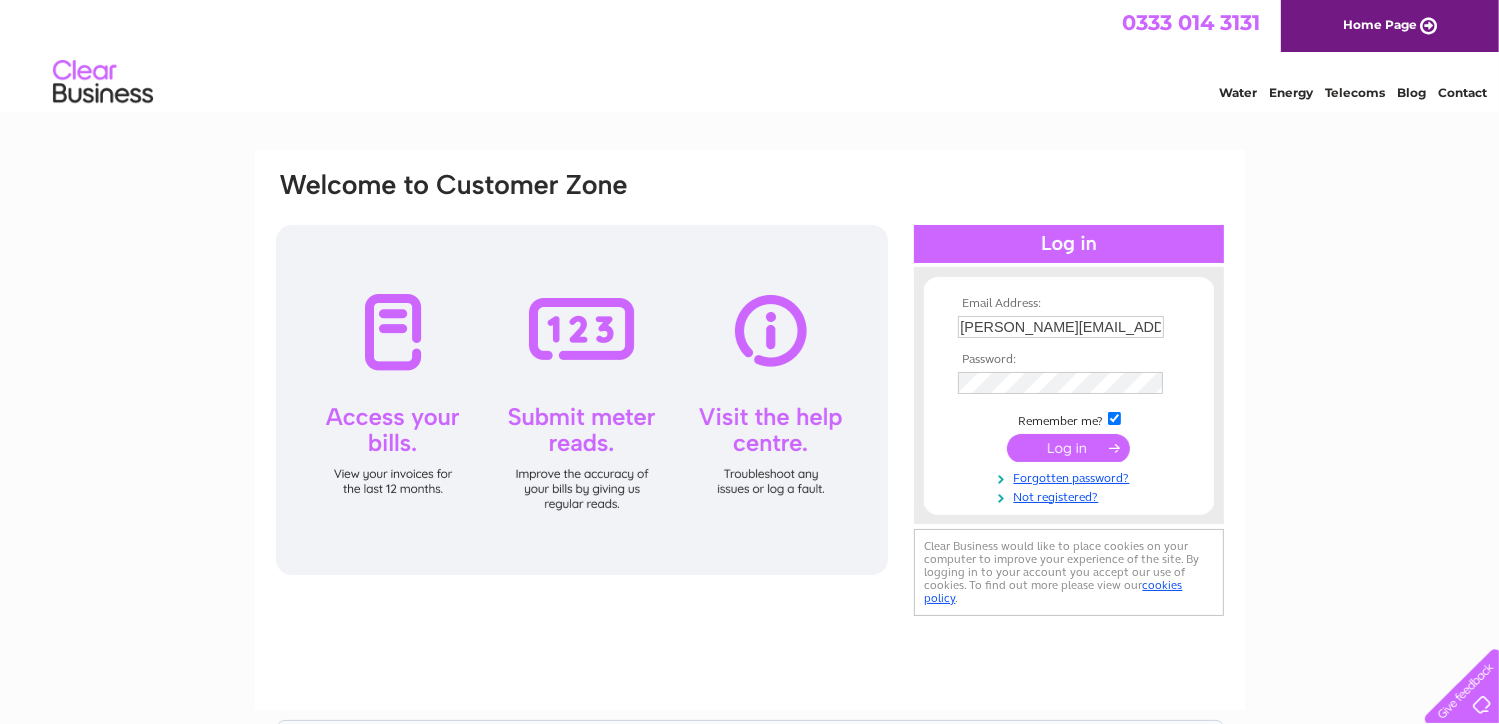 click at bounding box center [1068, 448] 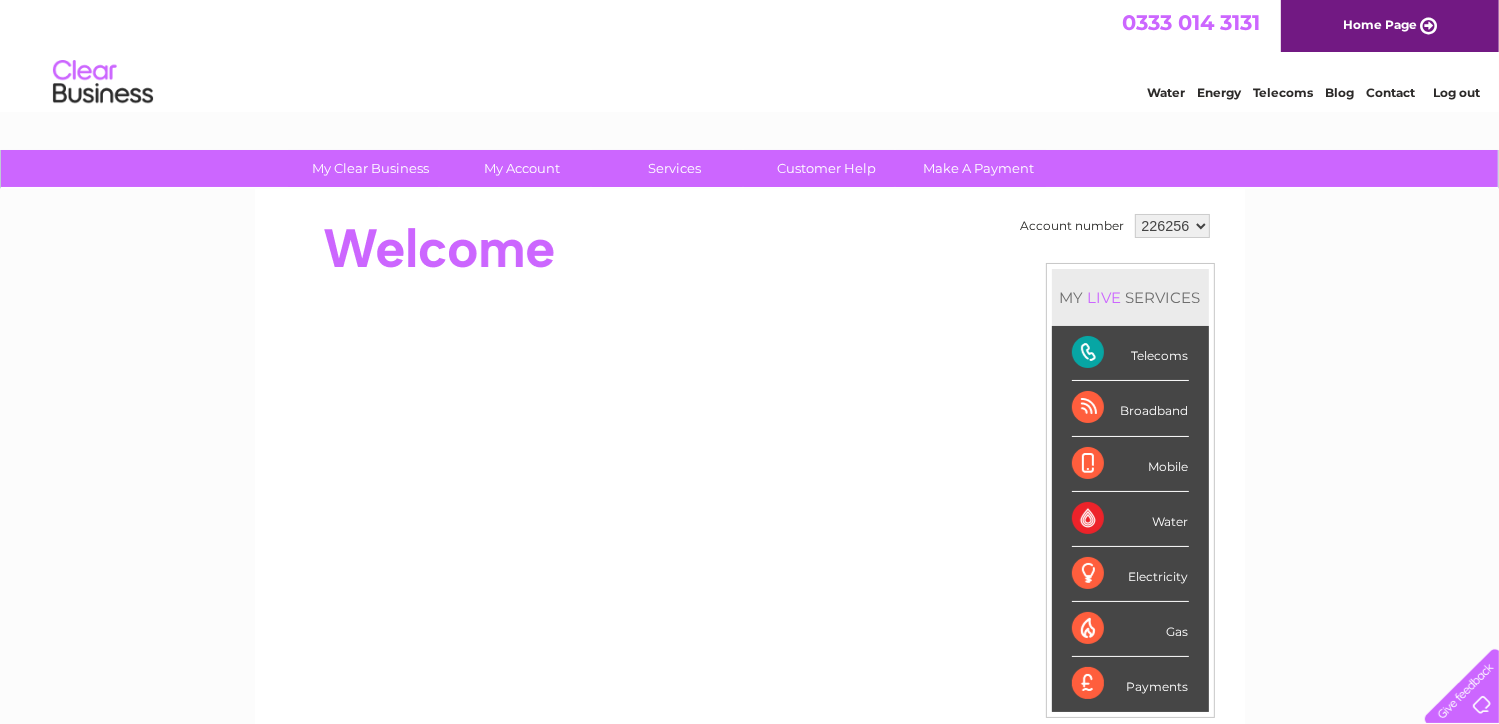 scroll, scrollTop: 0, scrollLeft: 0, axis: both 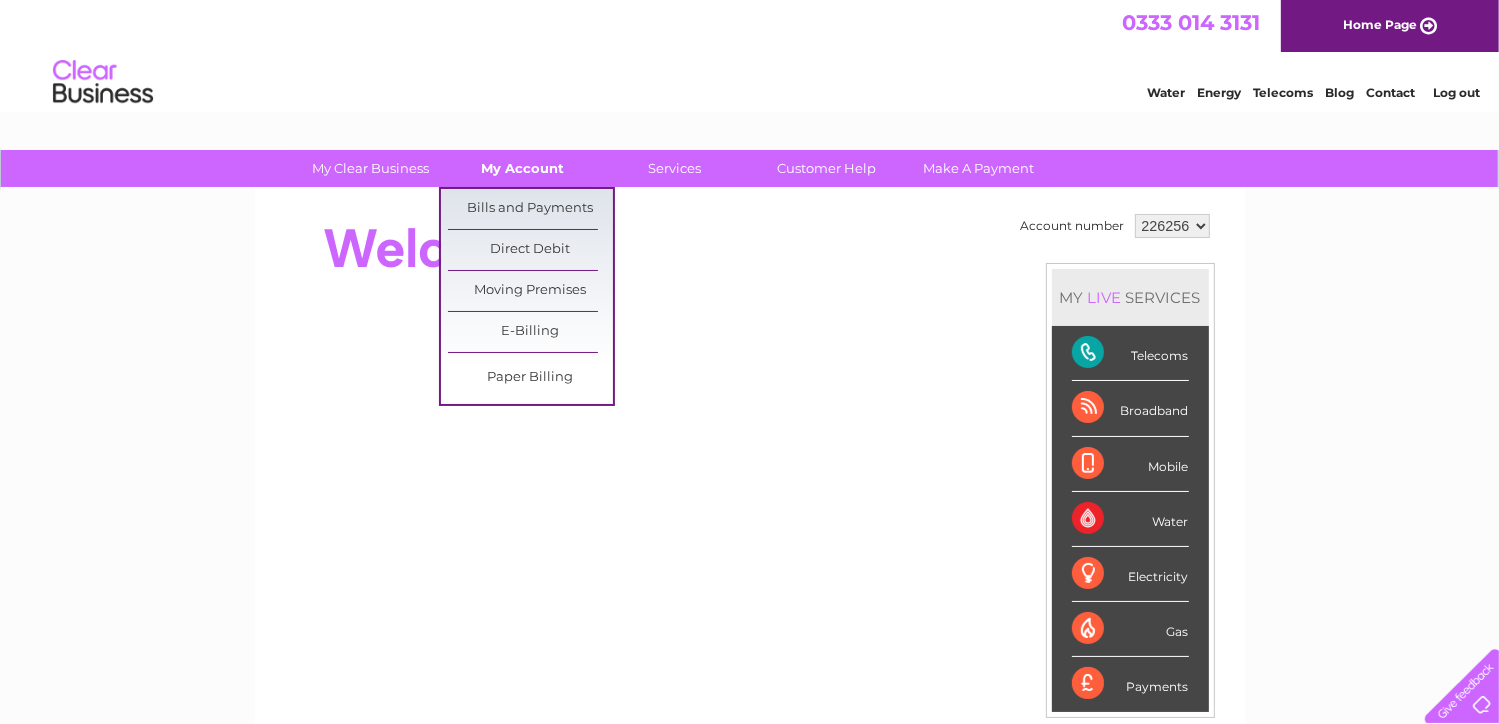 click on "My Account" at bounding box center (522, 168) 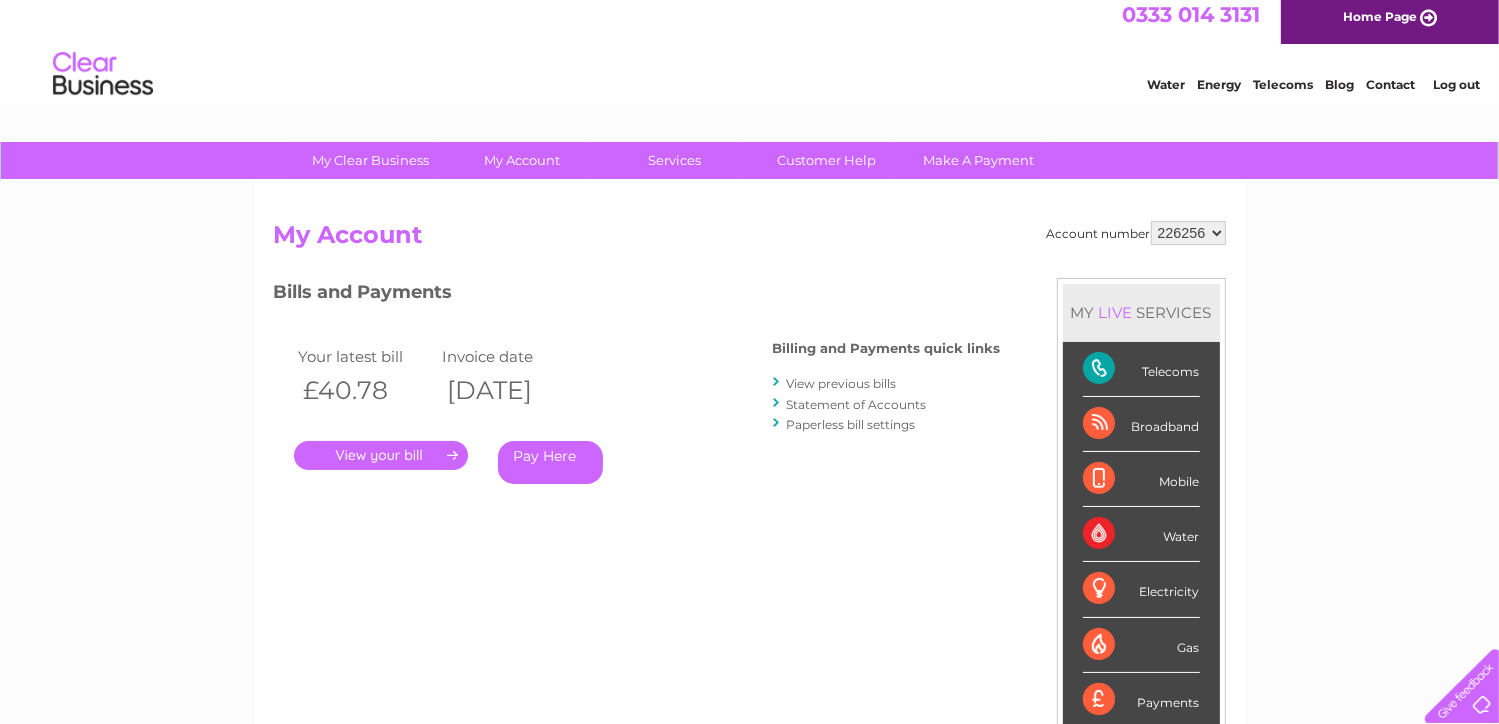 scroll, scrollTop: 0, scrollLeft: 0, axis: both 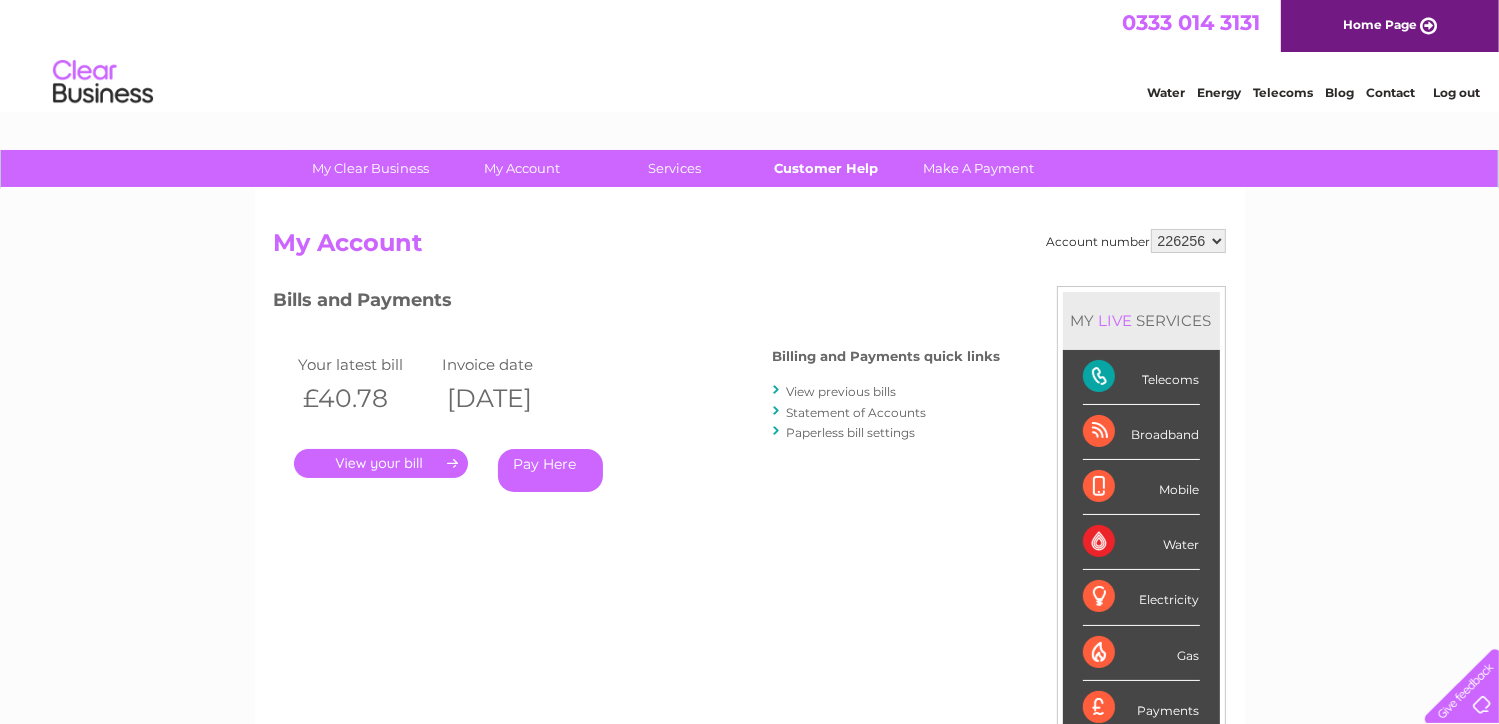 click on "Customer Help" at bounding box center (826, 168) 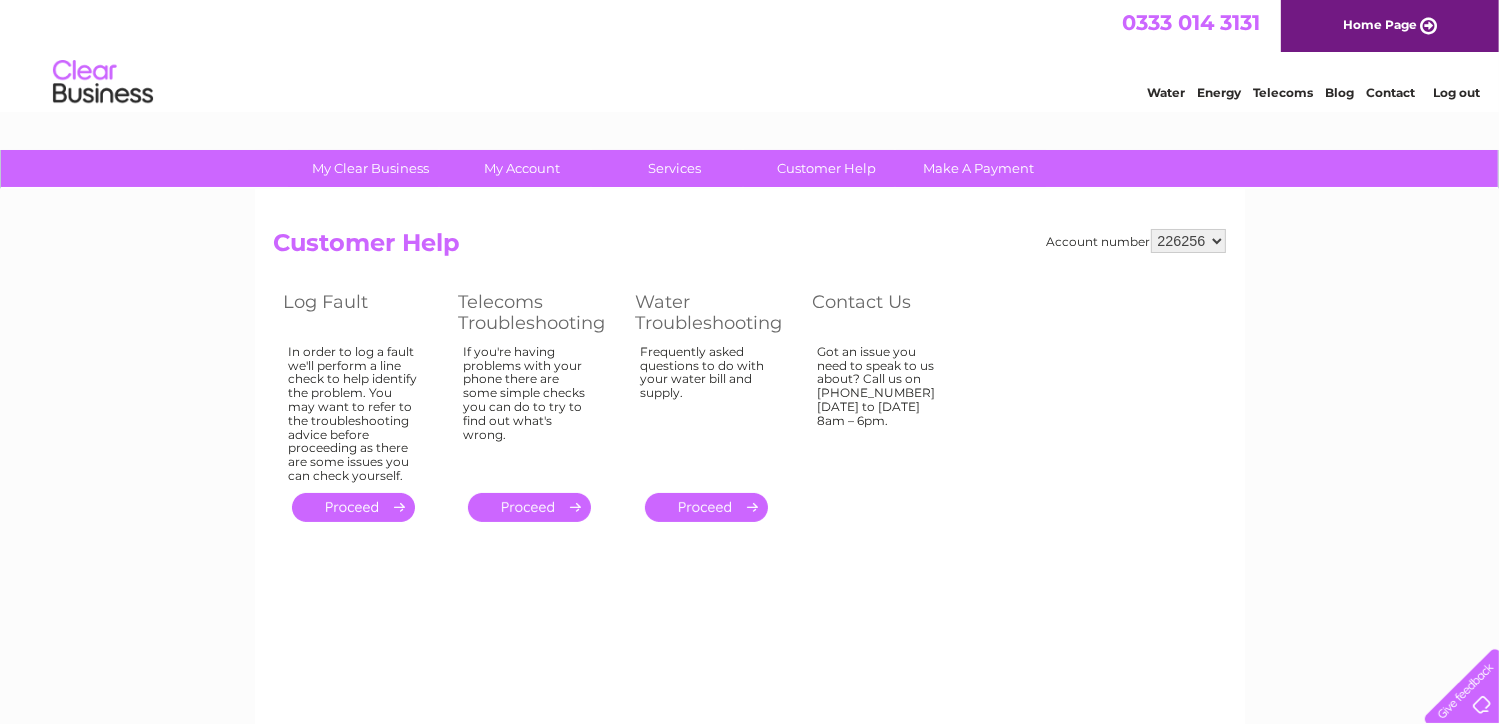 scroll, scrollTop: 0, scrollLeft: 0, axis: both 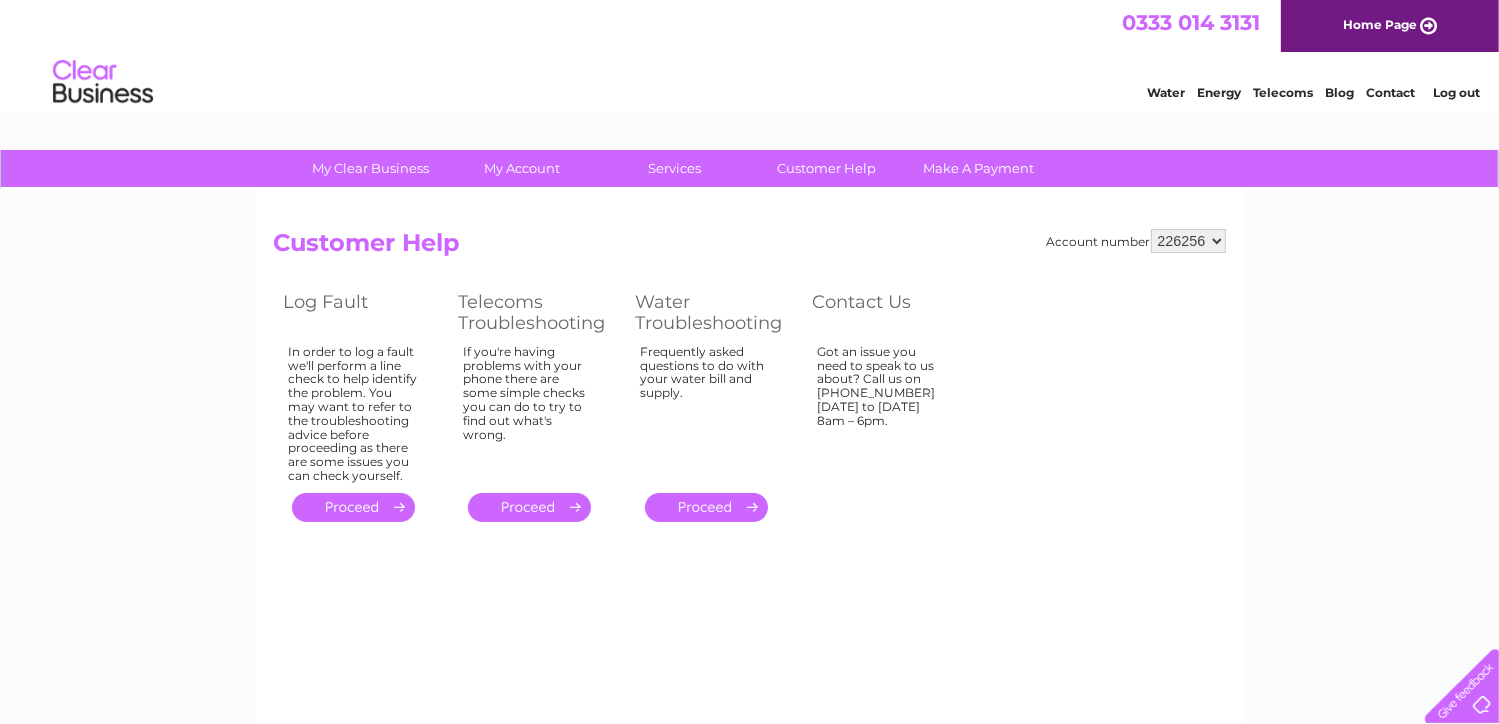 click on "Contact" at bounding box center [1390, 92] 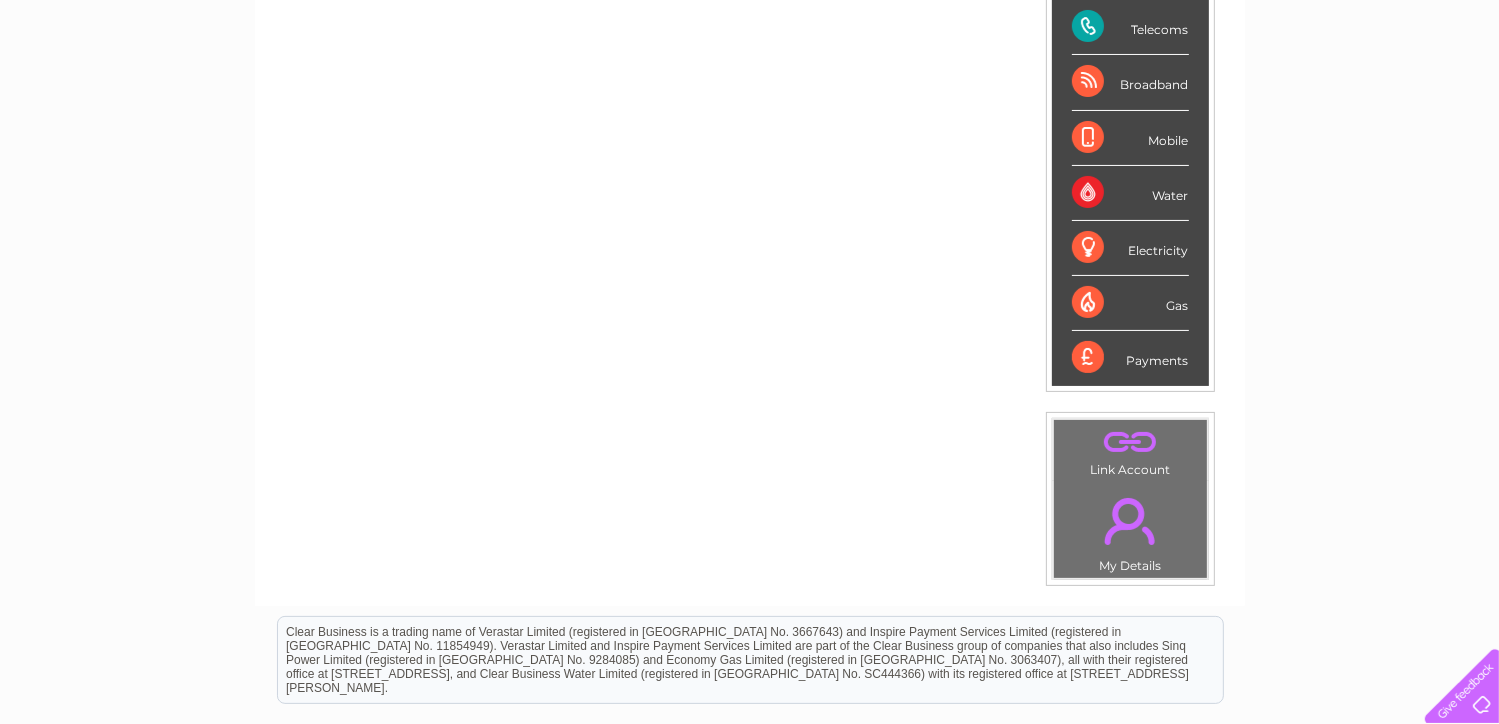 scroll, scrollTop: 360, scrollLeft: 0, axis: vertical 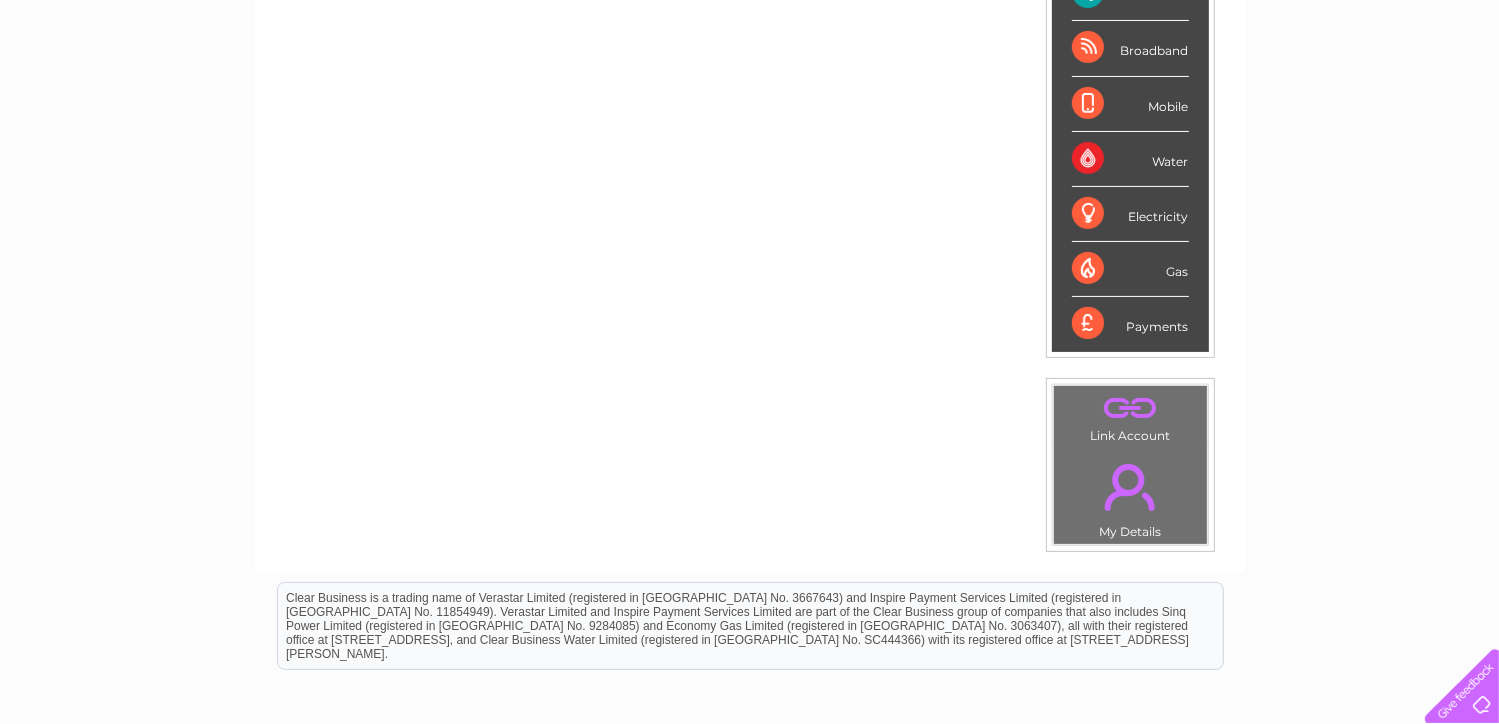 click on "." at bounding box center (1130, 487) 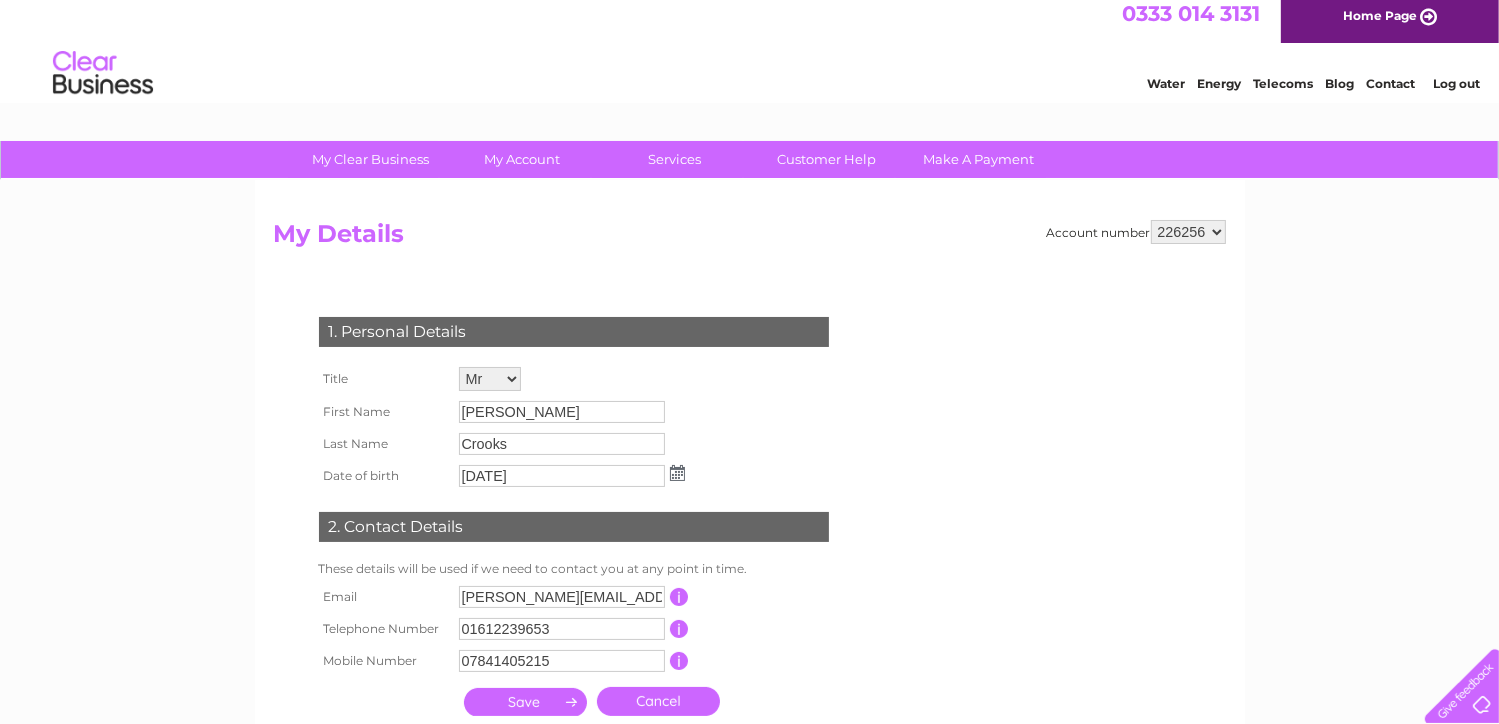 scroll, scrollTop: 0, scrollLeft: 0, axis: both 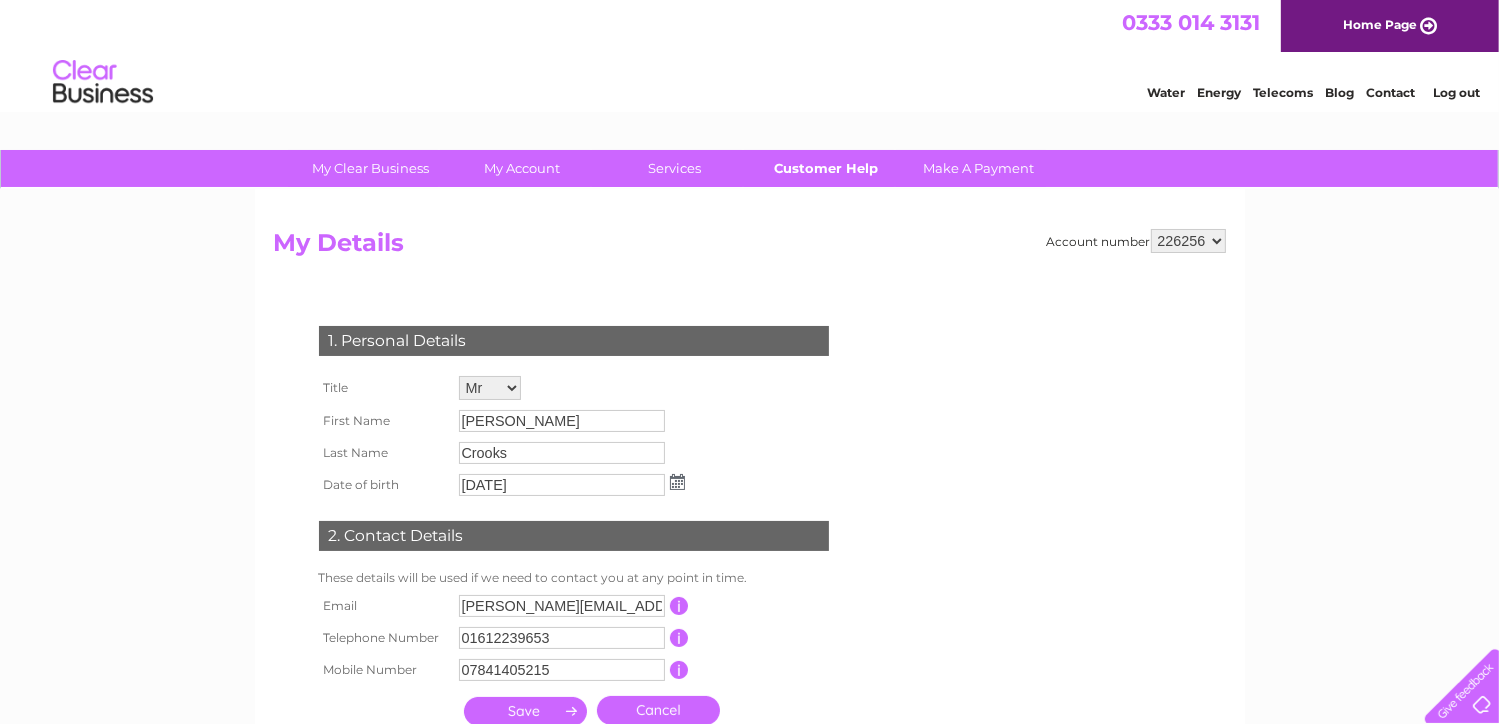 click on "Customer Help" at bounding box center (826, 168) 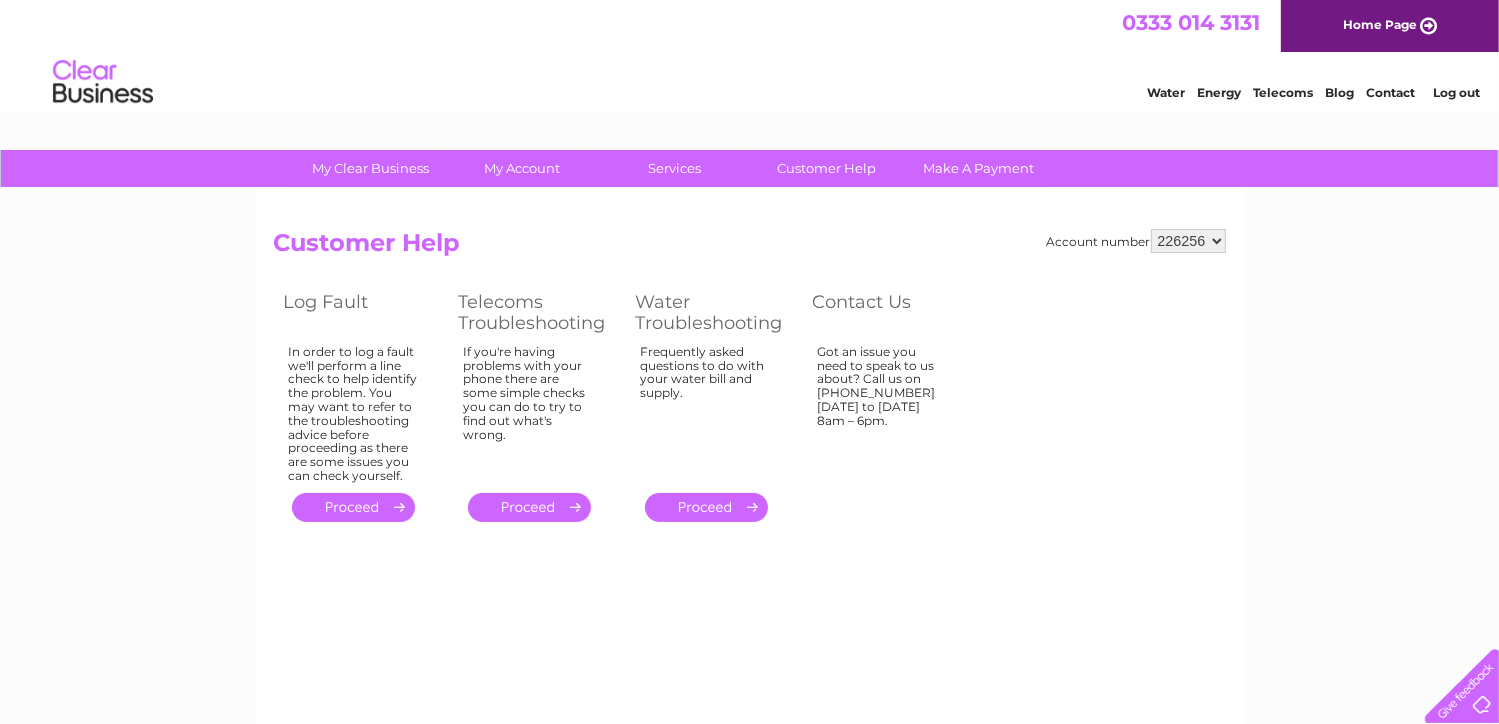 scroll, scrollTop: 0, scrollLeft: 0, axis: both 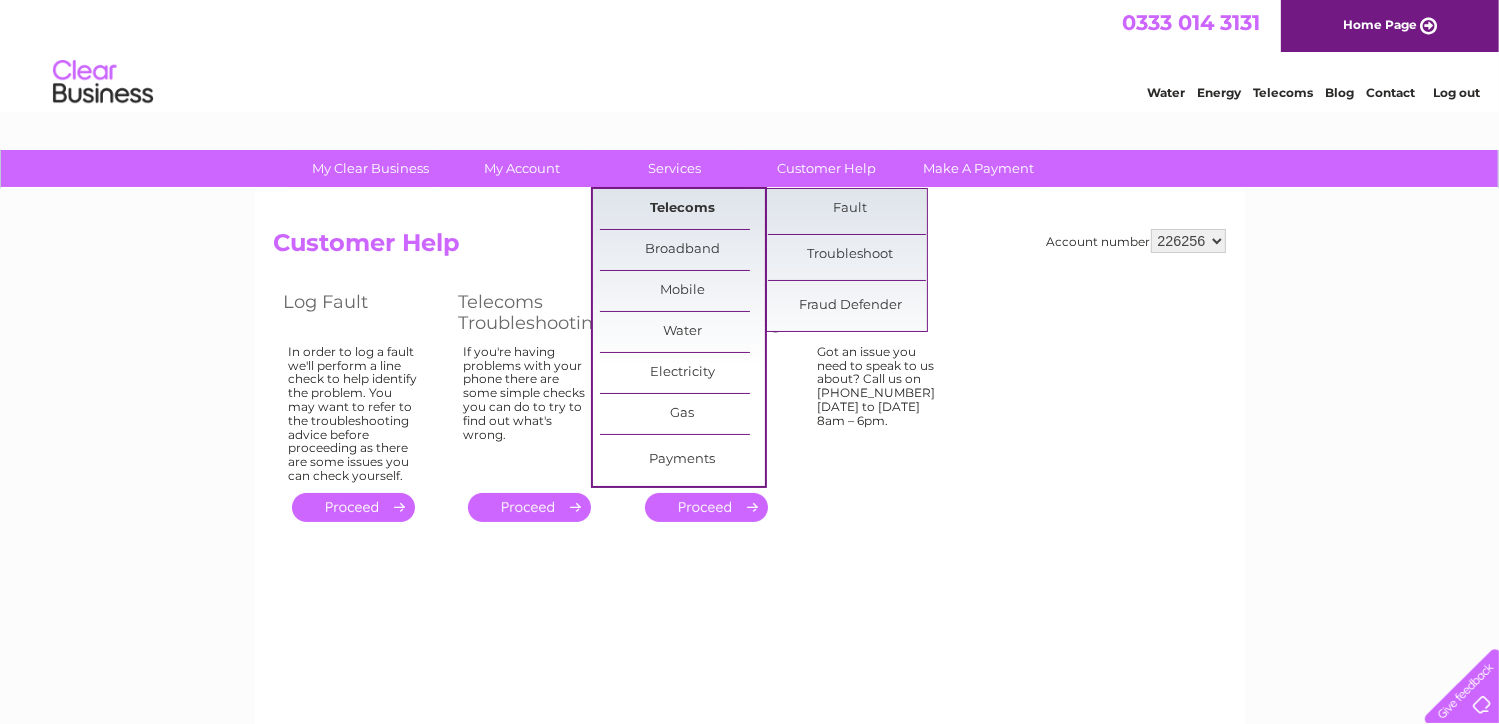 click on "Telecoms" at bounding box center [682, 209] 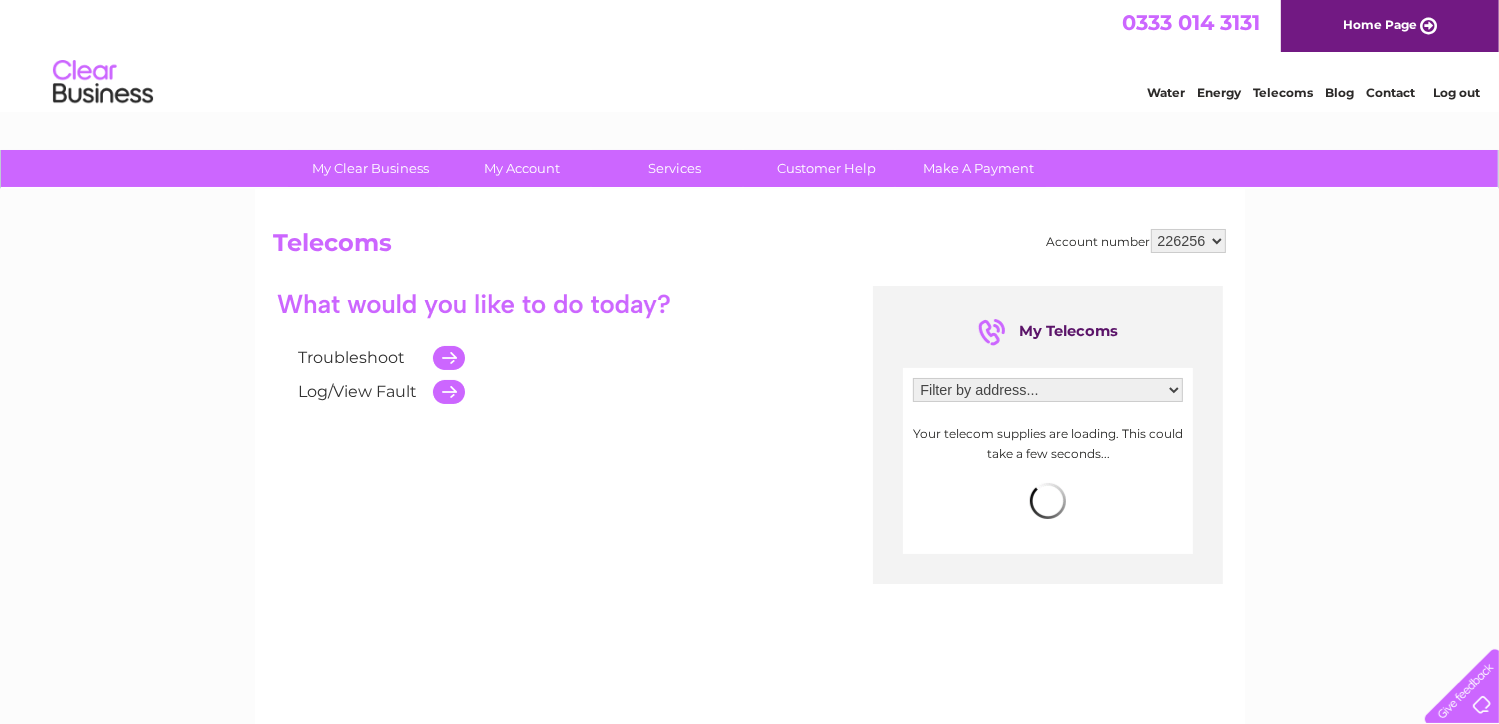 scroll, scrollTop: 0, scrollLeft: 0, axis: both 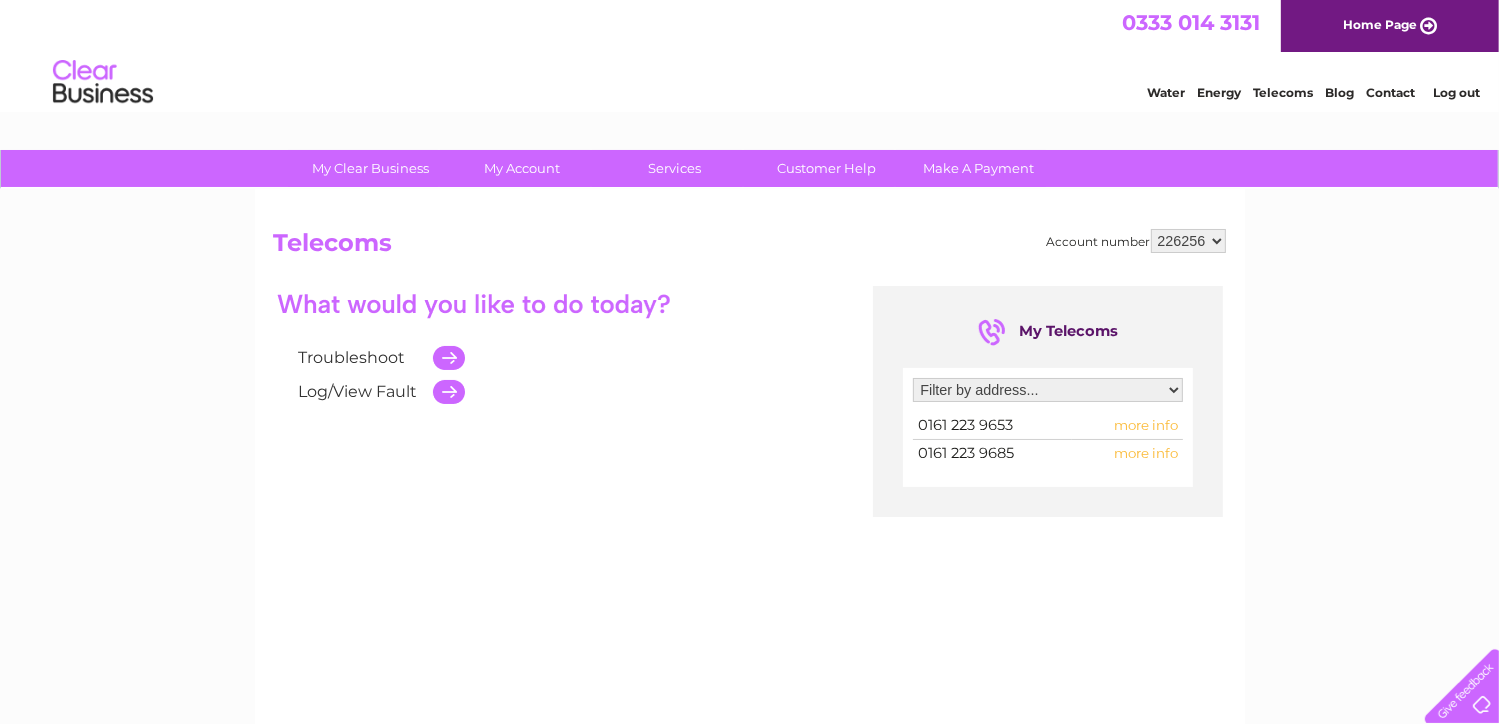 click on "more info" at bounding box center (1146, 425) 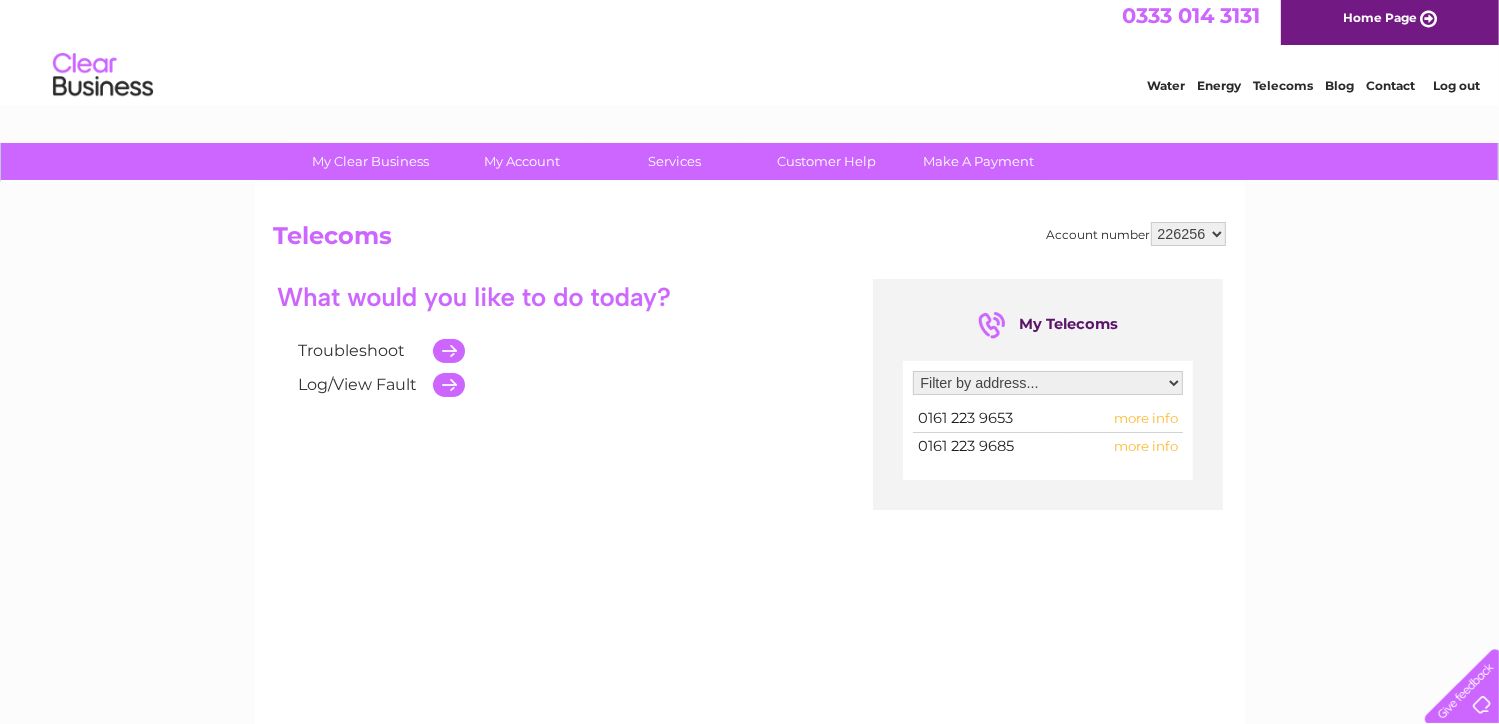 scroll, scrollTop: 0, scrollLeft: 0, axis: both 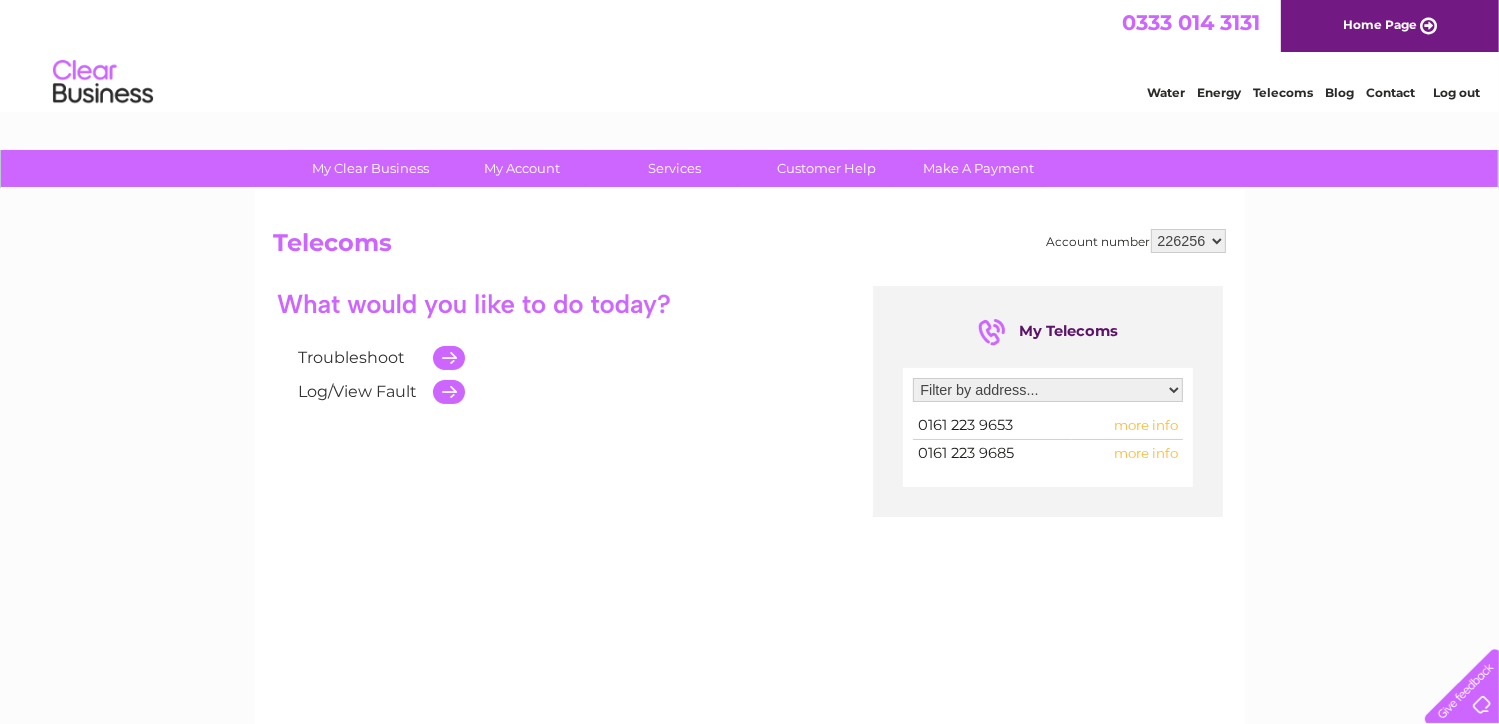 click at bounding box center [444, 358] 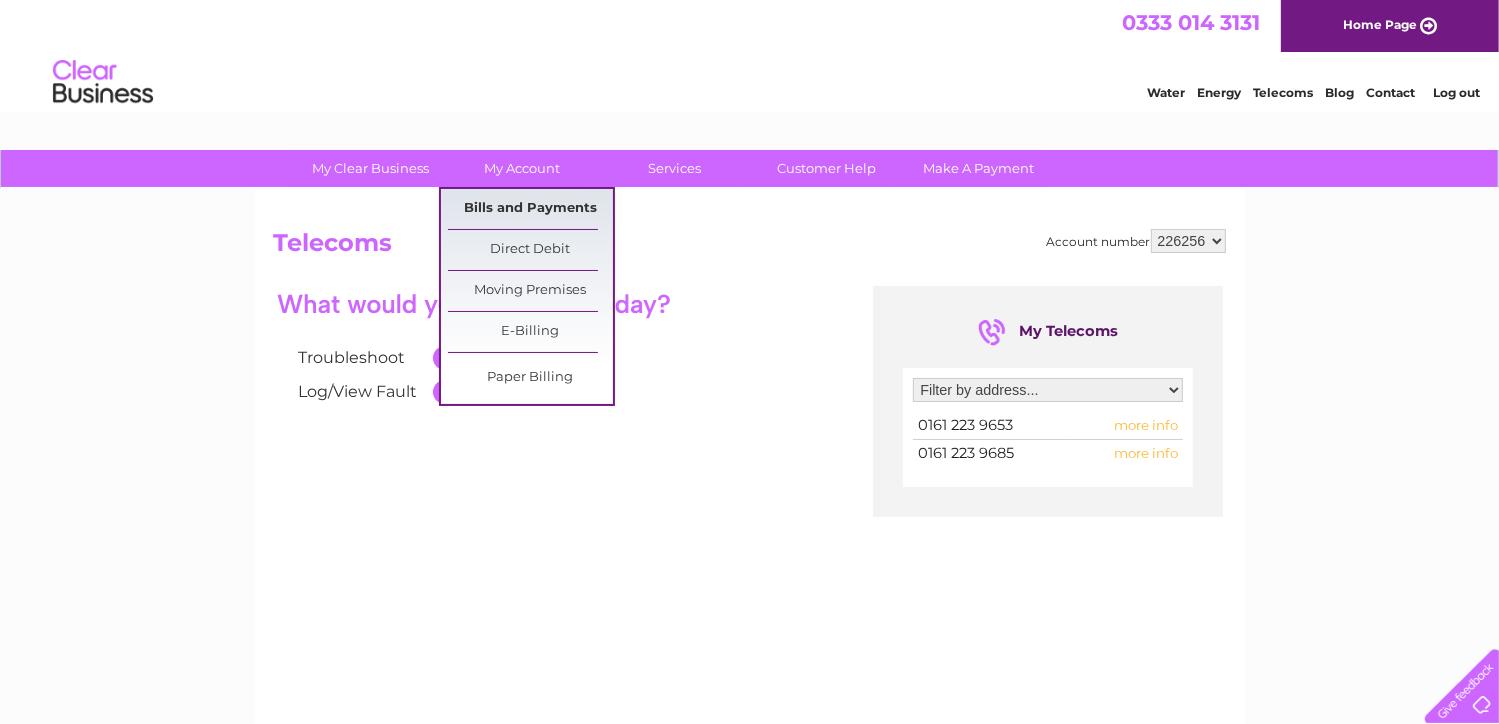 click on "Bills and Payments" at bounding box center [530, 209] 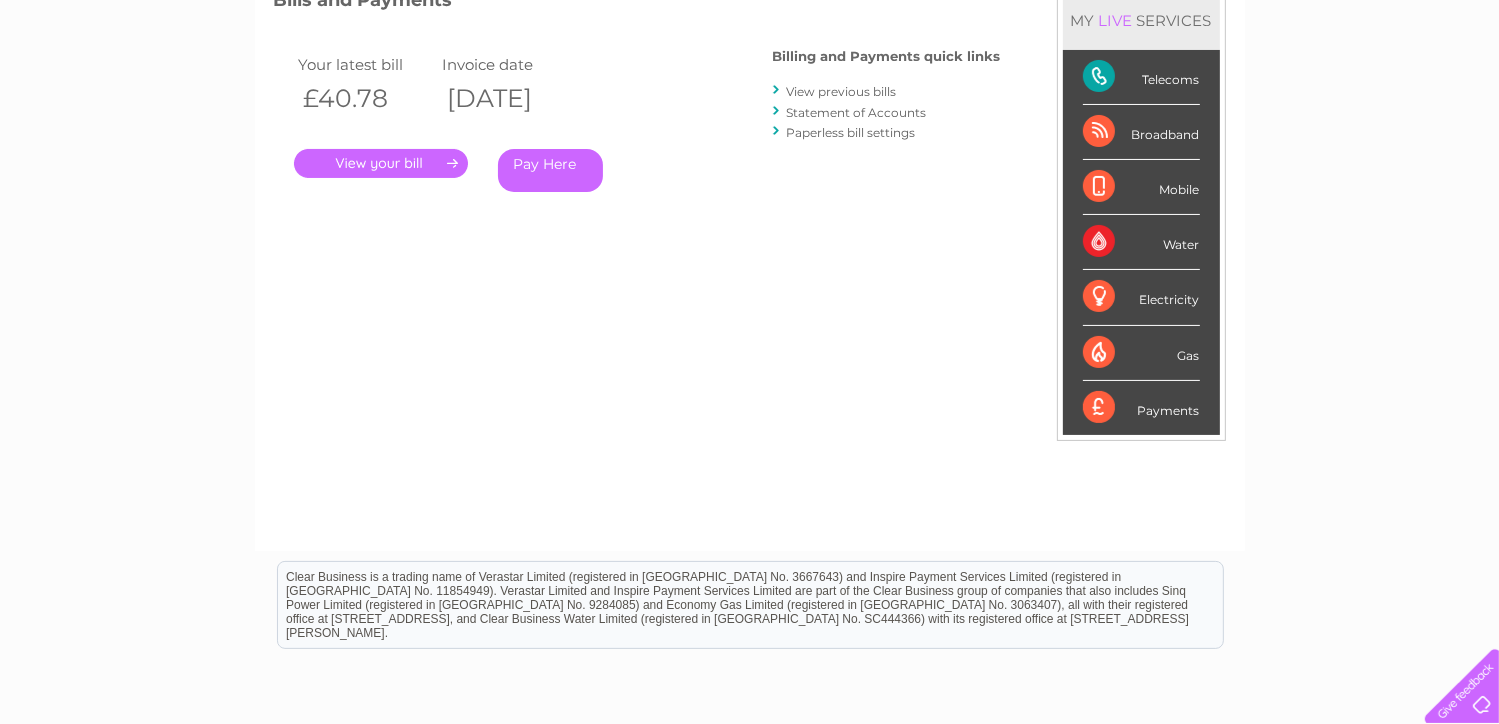 scroll, scrollTop: 0, scrollLeft: 0, axis: both 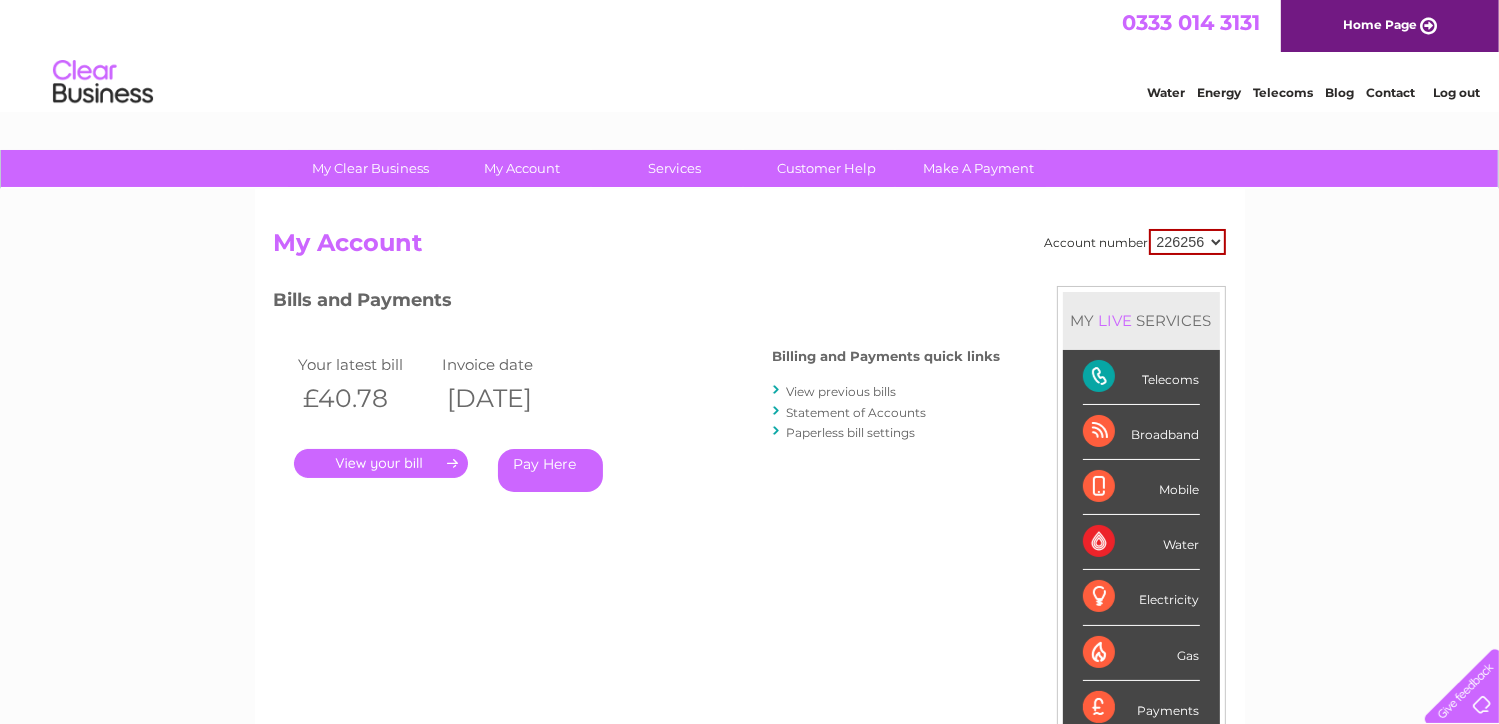 click on "Telecoms" at bounding box center [1283, 92] 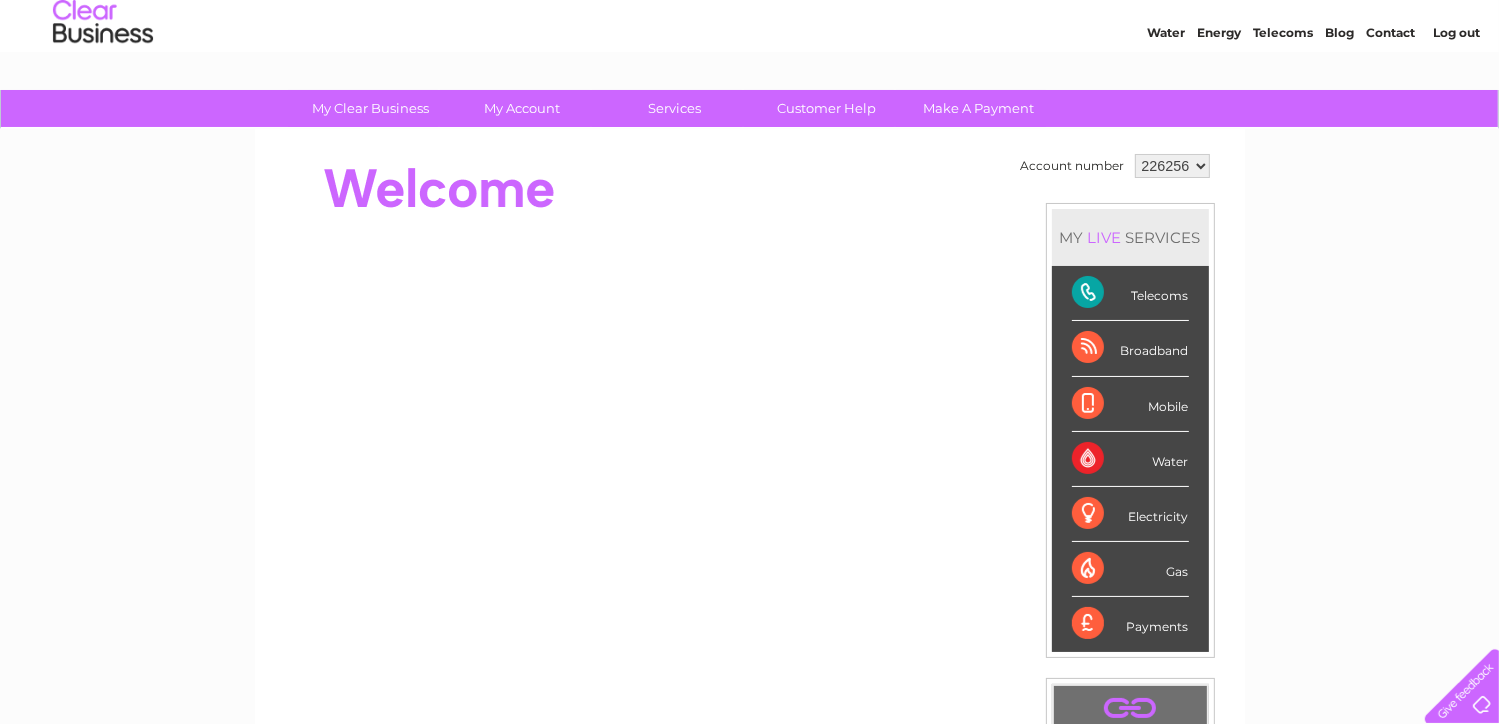 scroll, scrollTop: 0, scrollLeft: 0, axis: both 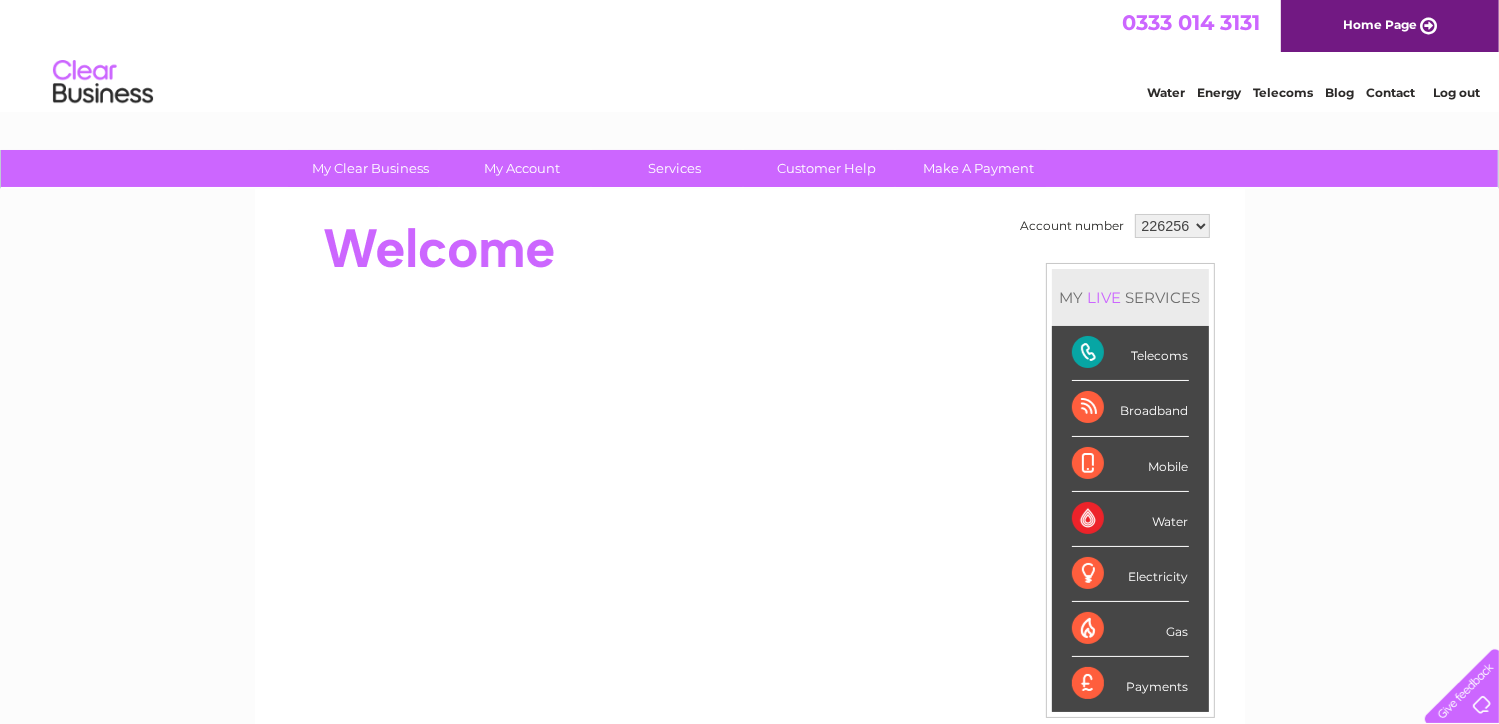 click on "Telecoms" at bounding box center [1130, 353] 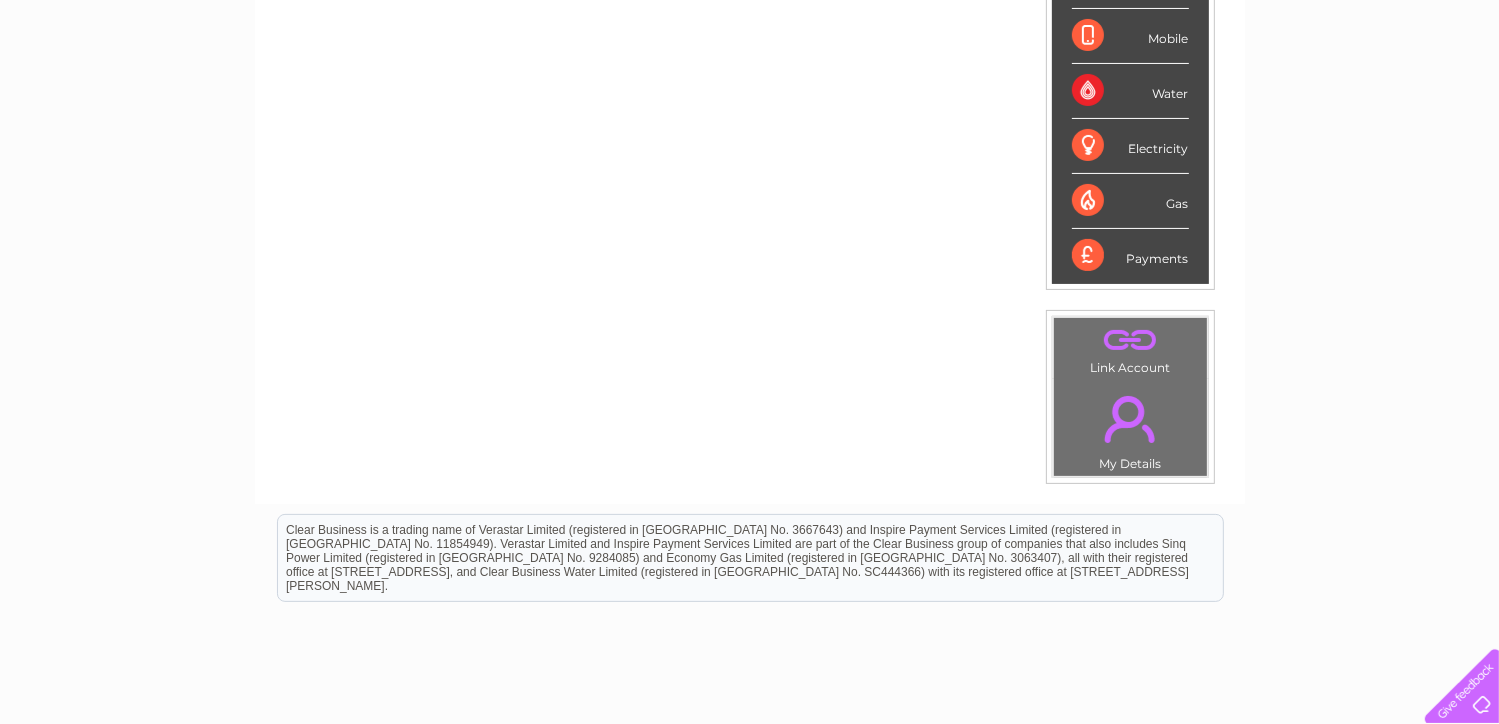 scroll, scrollTop: 0, scrollLeft: 0, axis: both 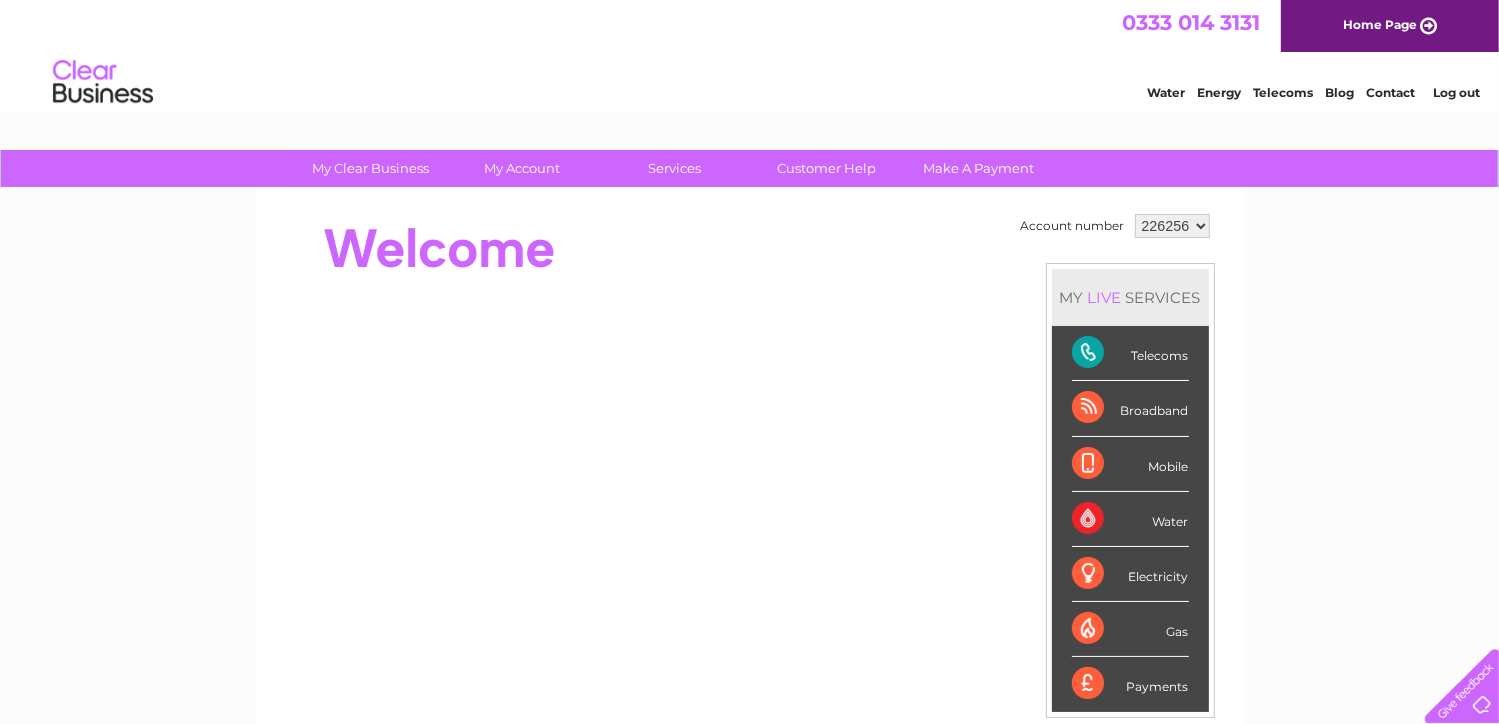 click at bounding box center [1458, 682] 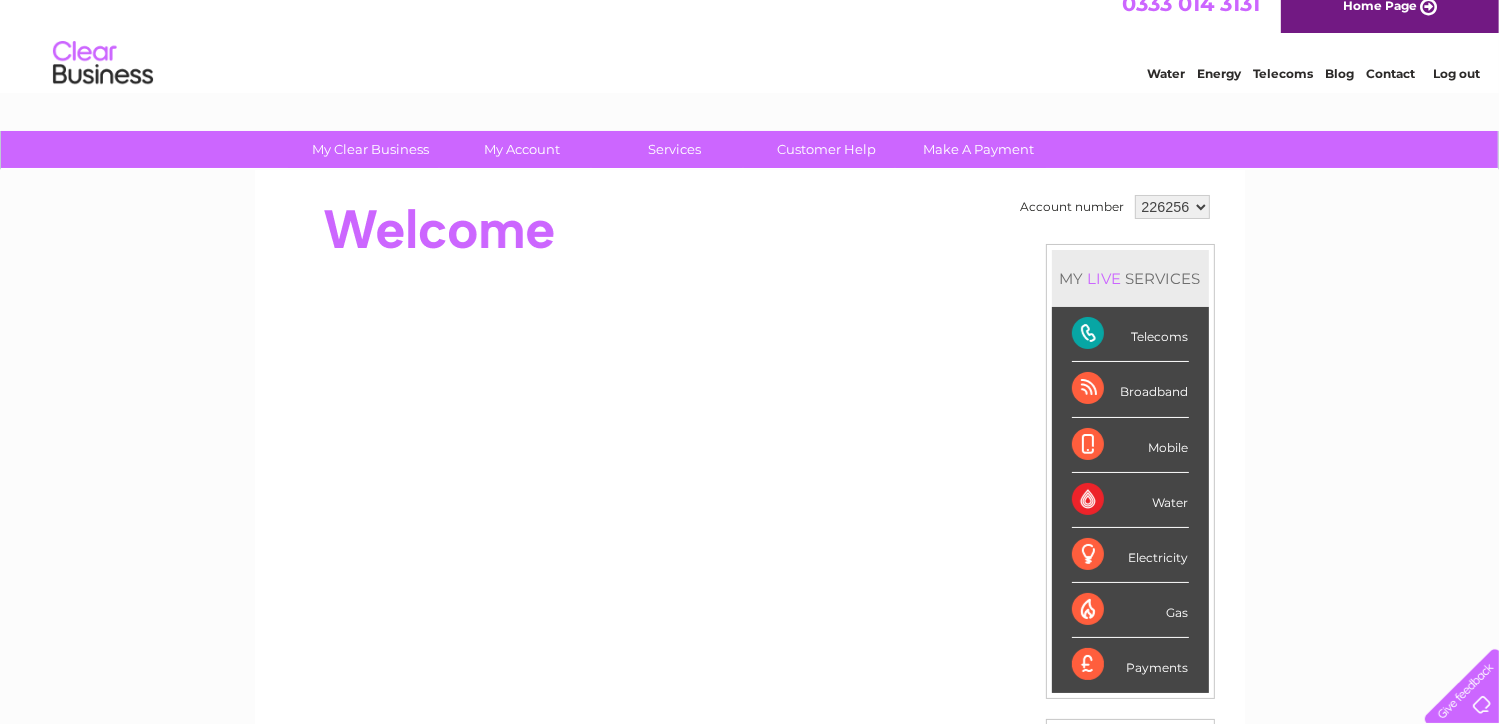 scroll, scrollTop: 0, scrollLeft: 0, axis: both 